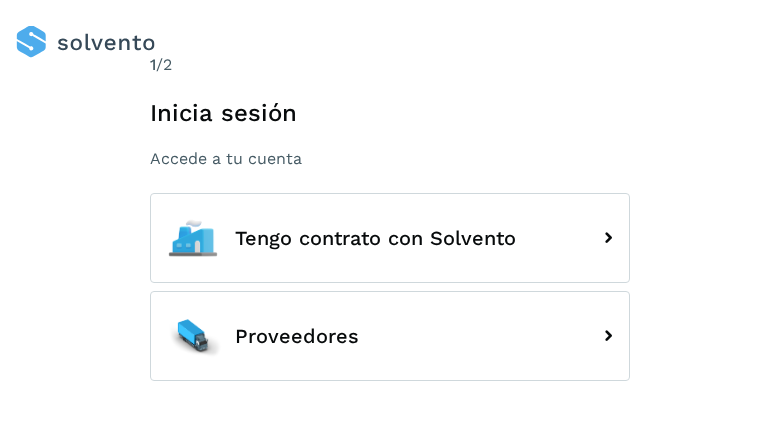 scroll, scrollTop: 0, scrollLeft: 0, axis: both 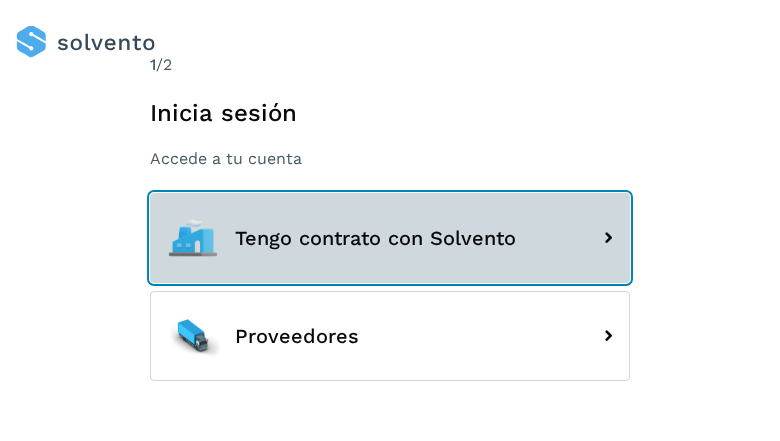 click on "Tengo contrato con Solvento" 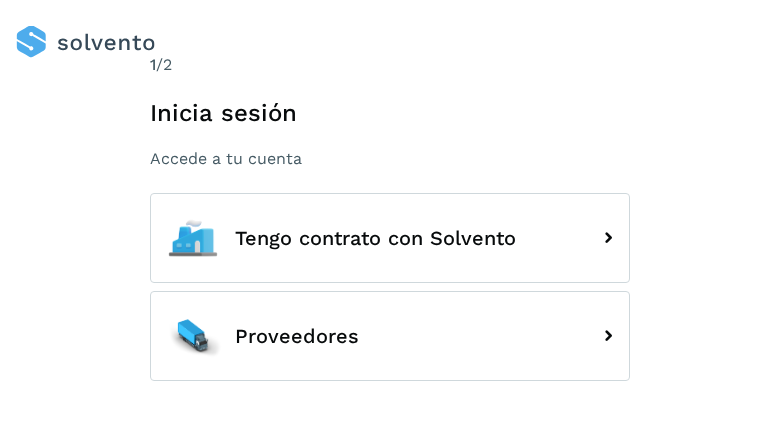 scroll, scrollTop: 0, scrollLeft: 0, axis: both 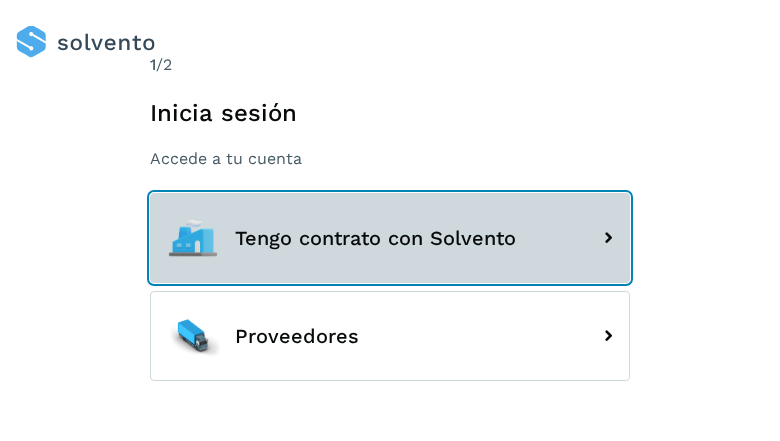 click on "Tengo contrato con Solvento" 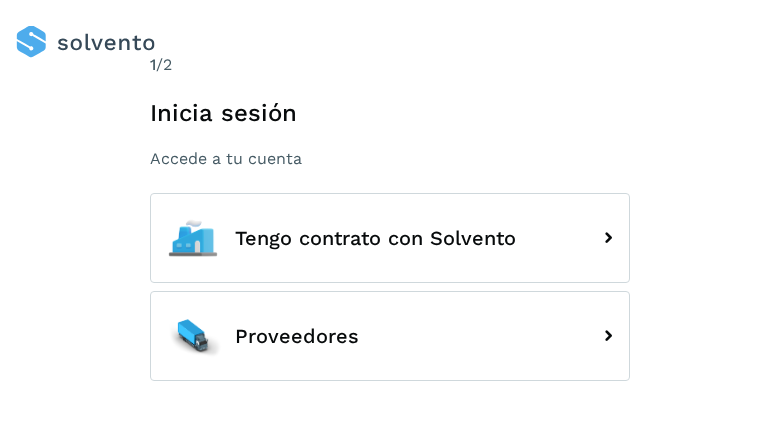 scroll, scrollTop: 0, scrollLeft: 0, axis: both 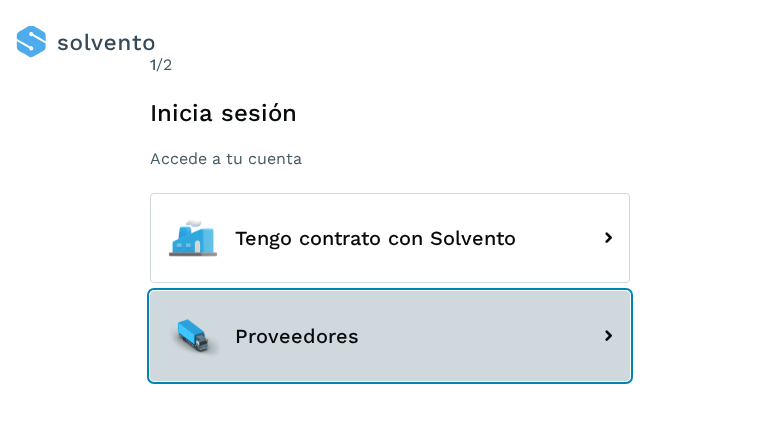 click on "Proveedores" at bounding box center [390, 336] 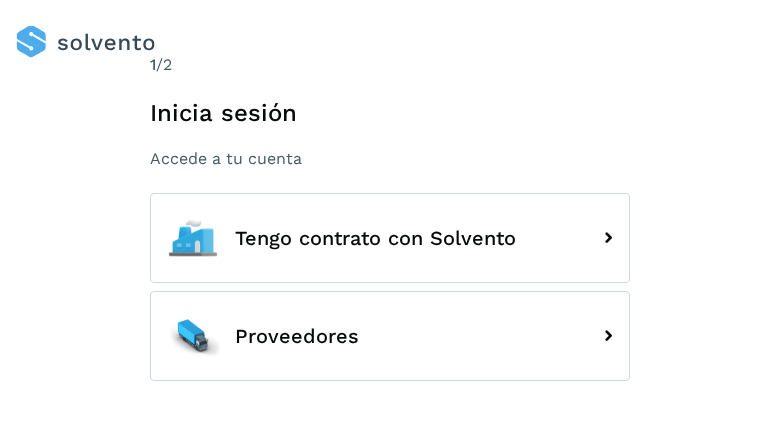 scroll, scrollTop: 0, scrollLeft: 0, axis: both 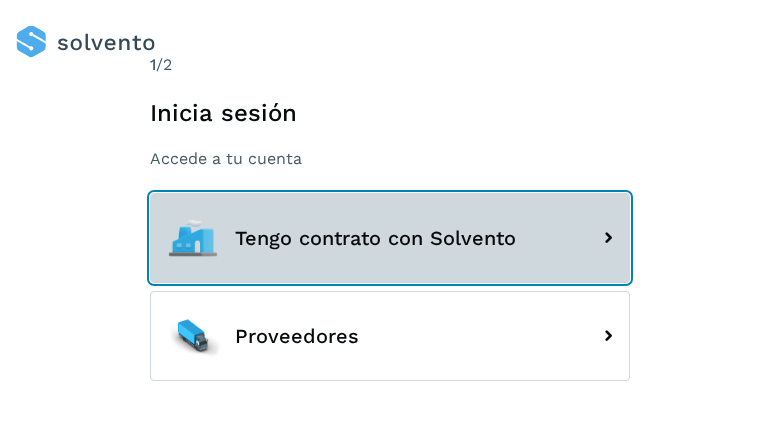click on "Tengo contrato con Solvento" at bounding box center [390, 238] 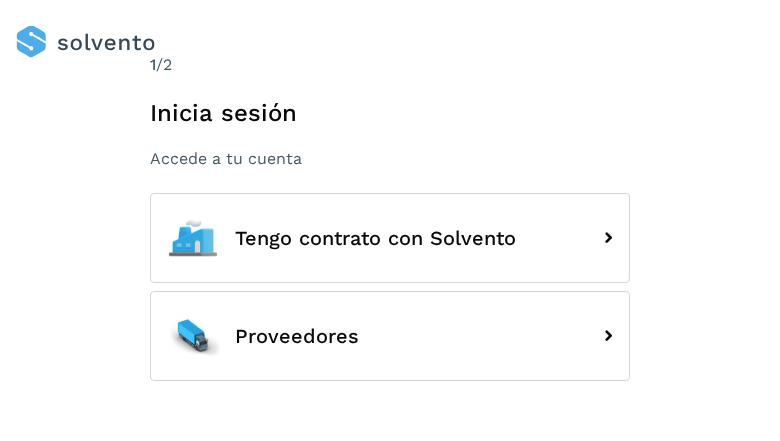 scroll, scrollTop: 0, scrollLeft: 0, axis: both 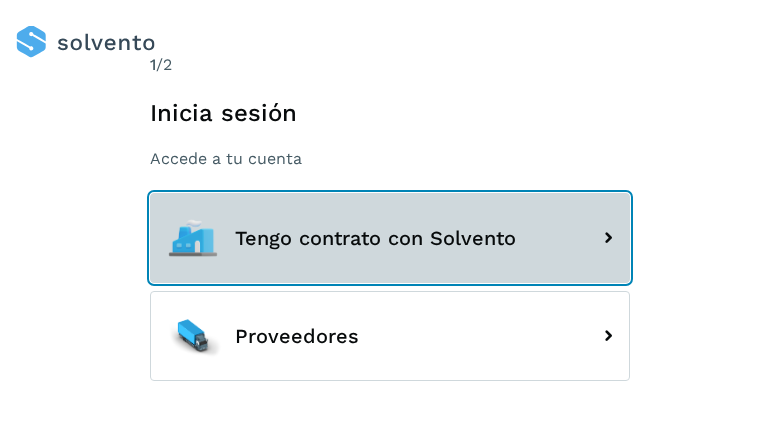 click on "Tengo contrato con Solvento" at bounding box center (390, 238) 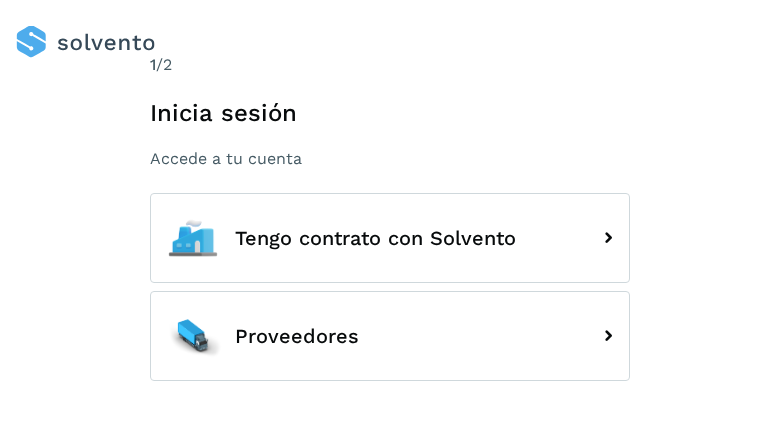 scroll, scrollTop: 0, scrollLeft: 0, axis: both 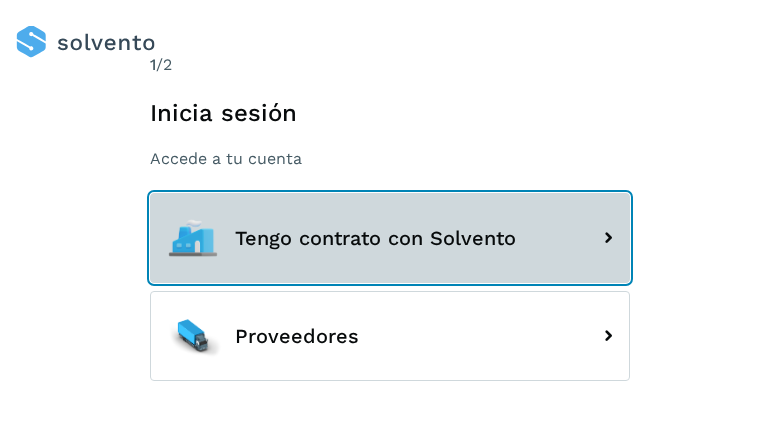 click on "Tengo contrato con Solvento" at bounding box center (390, 238) 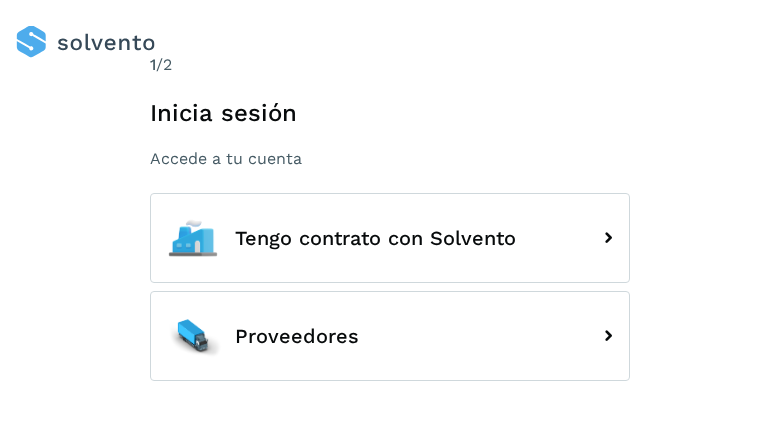 scroll, scrollTop: 0, scrollLeft: 0, axis: both 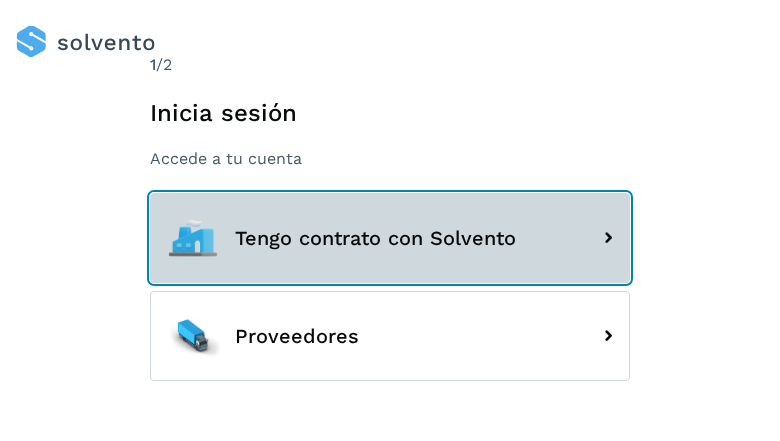 click on "Tengo contrato con Solvento" at bounding box center [390, 238] 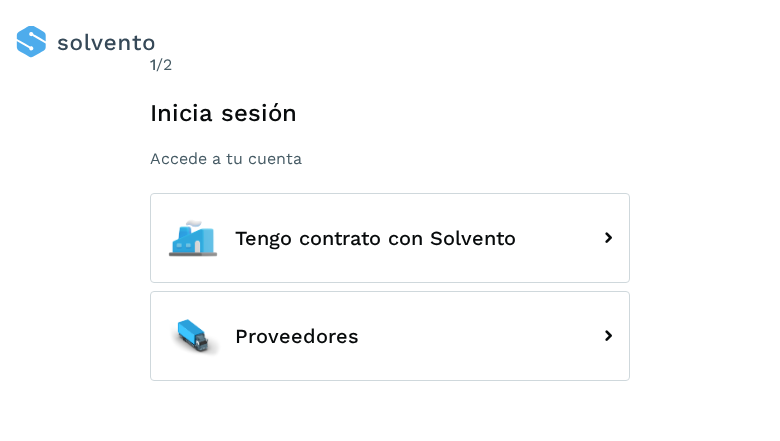 scroll, scrollTop: 0, scrollLeft: 0, axis: both 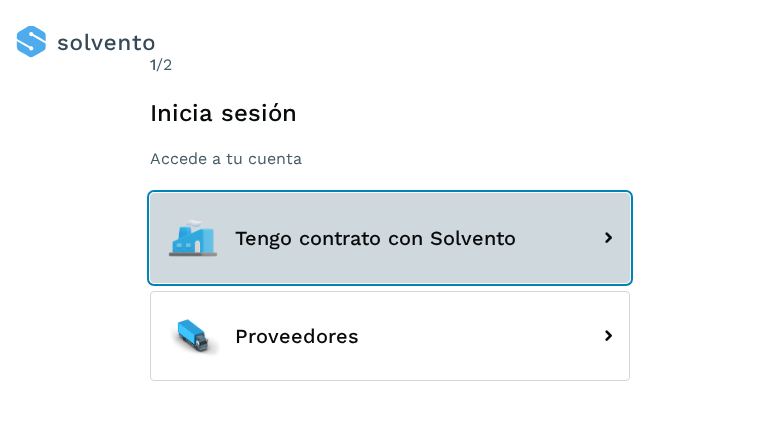 click on "Tengo contrato con Solvento" at bounding box center [390, 238] 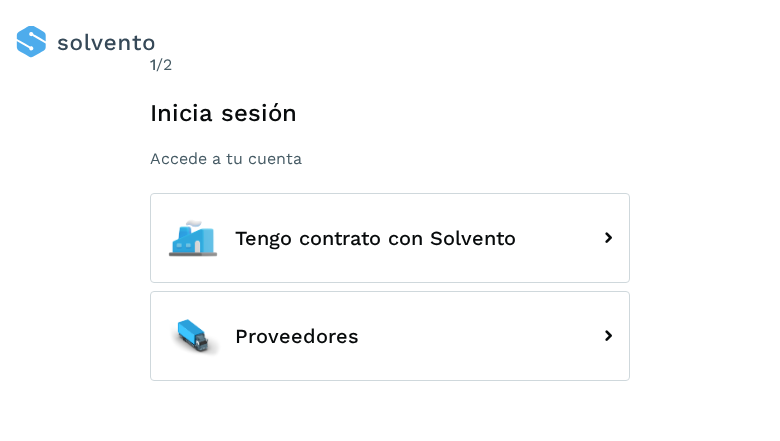 scroll, scrollTop: 0, scrollLeft: 0, axis: both 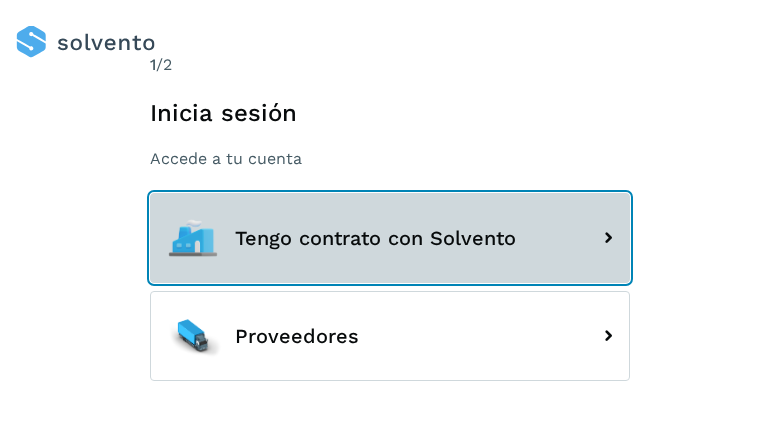click on "Tengo contrato con Solvento" at bounding box center (390, 238) 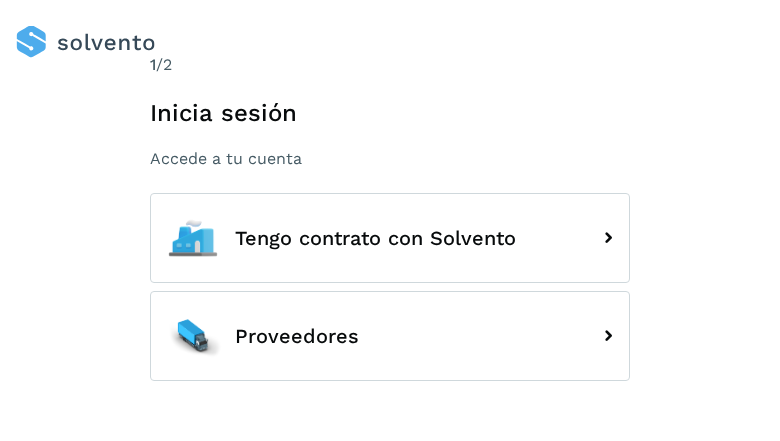 scroll, scrollTop: 0, scrollLeft: 0, axis: both 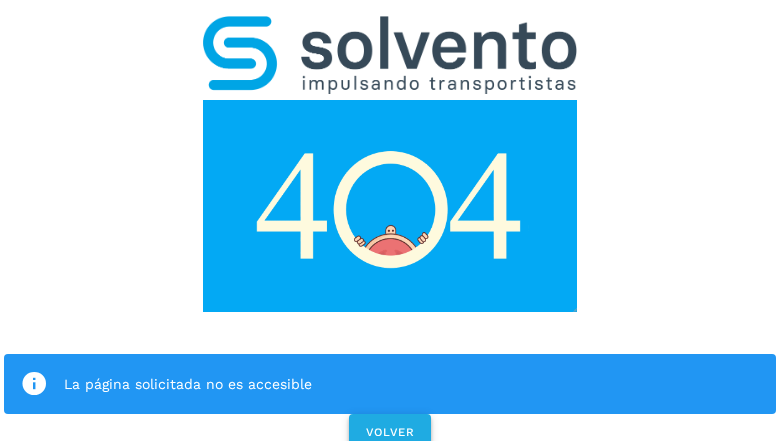 click on "VOLVER" 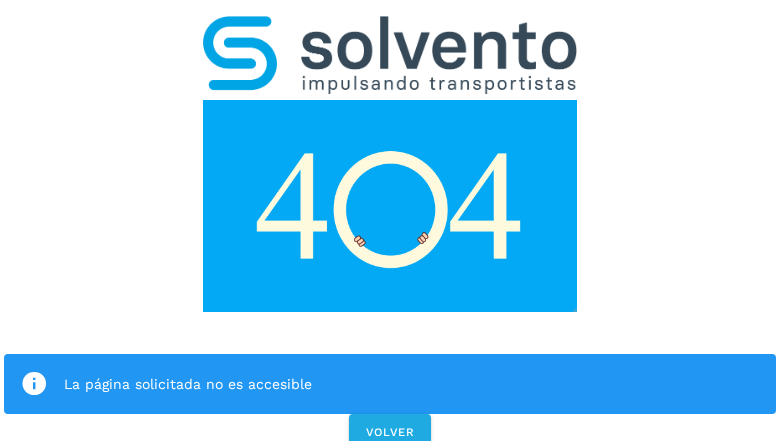 click on "La página solicitada no es accesible  VOLVER" at bounding box center [390, 227] 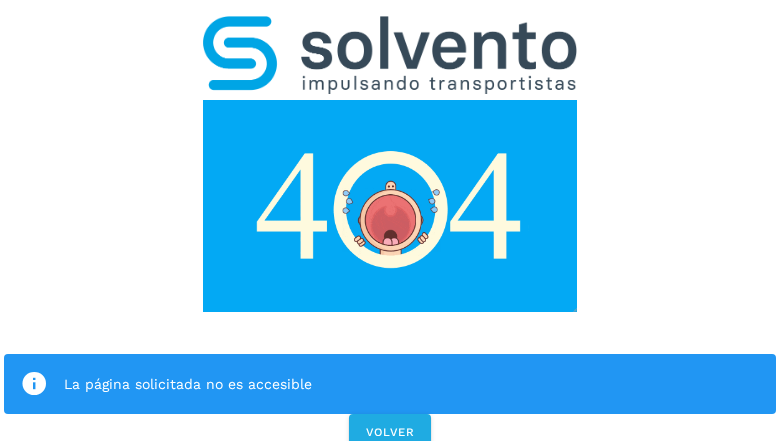 click on "La página solicitada no es accesible  VOLVER" at bounding box center (390, 227) 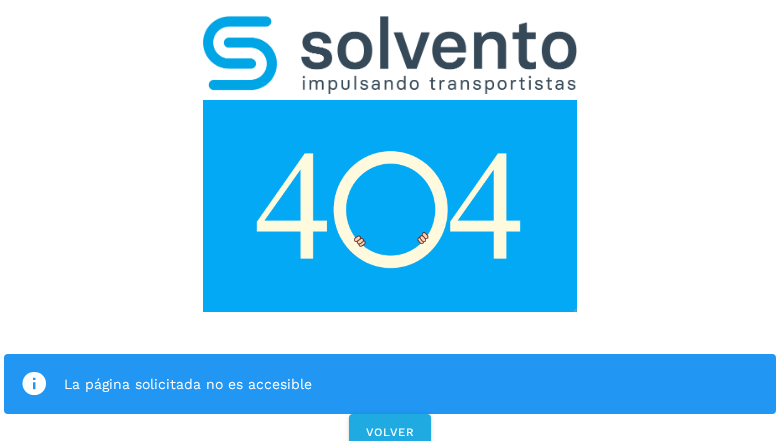 click on "La página solicitada no es accesible  VOLVER" at bounding box center (390, 227) 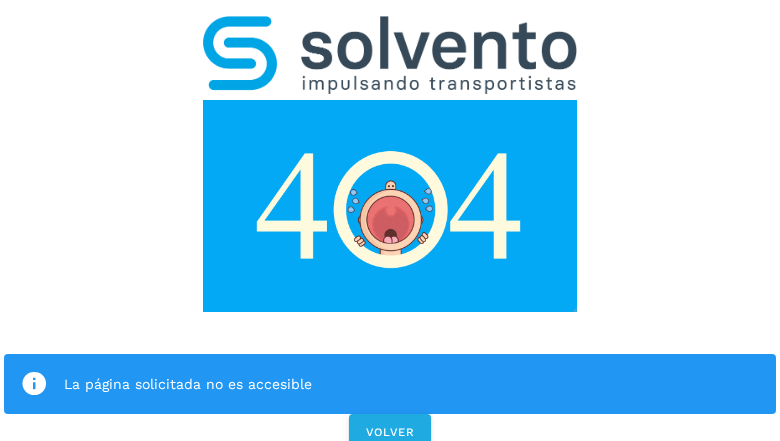 click on "La página solicitada no es accesible  VOLVER" at bounding box center [390, 227] 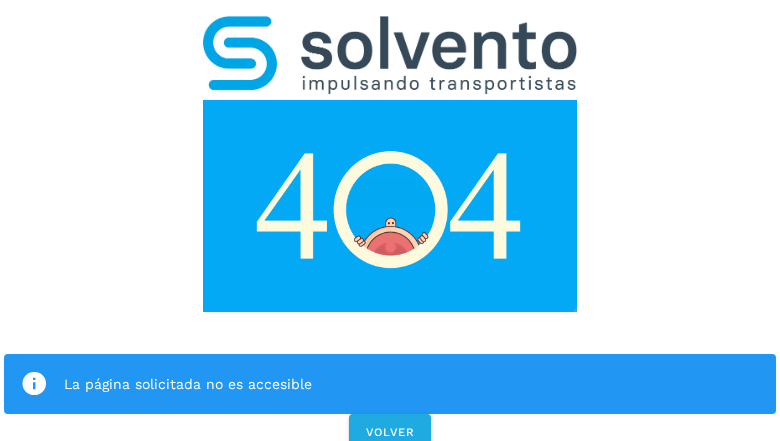 click on "La página solicitada no es accesible  VOLVER" at bounding box center [390, 227] 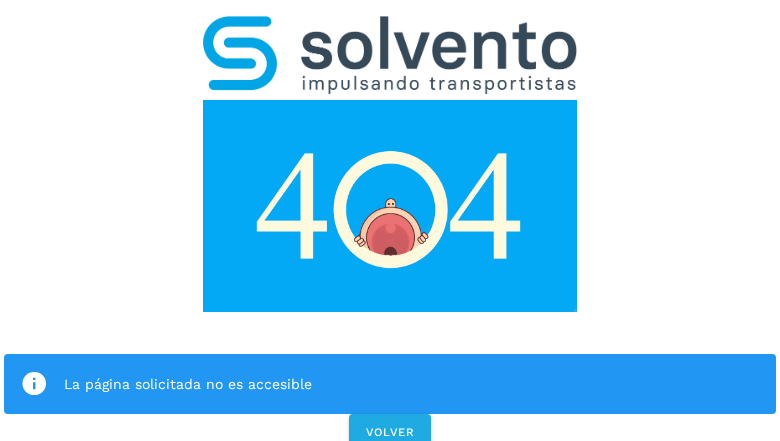 click on "La página solicitada no es accesible" at bounding box center (390, 384) 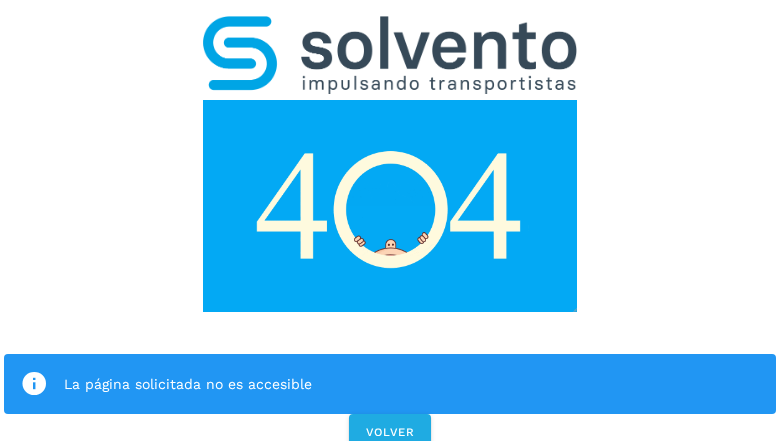 click at bounding box center (390, 206) 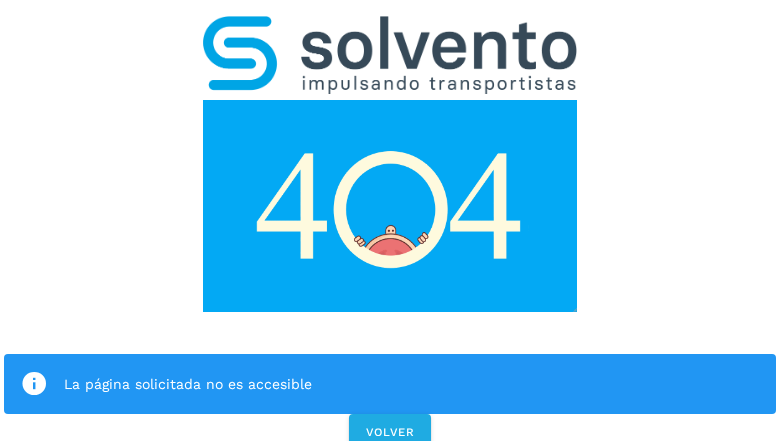 click at bounding box center (390, 206) 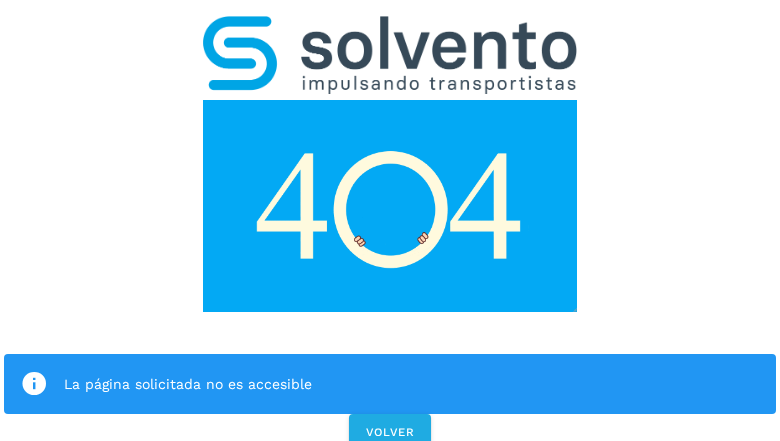 click at bounding box center [390, 55] 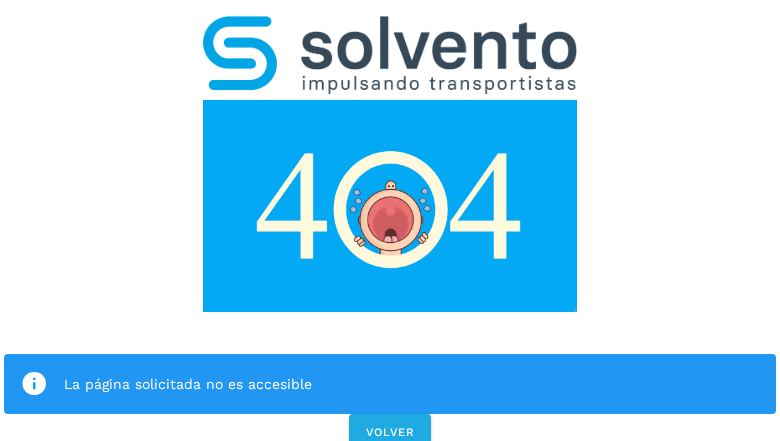 click at bounding box center (390, 206) 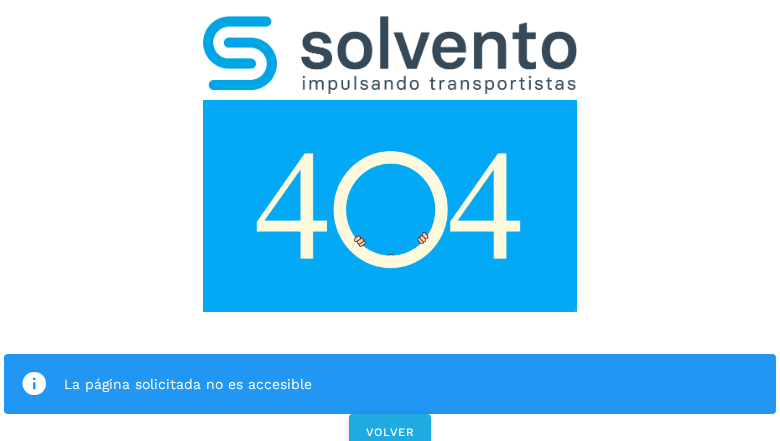 click on "La página solicitada no es accesible" 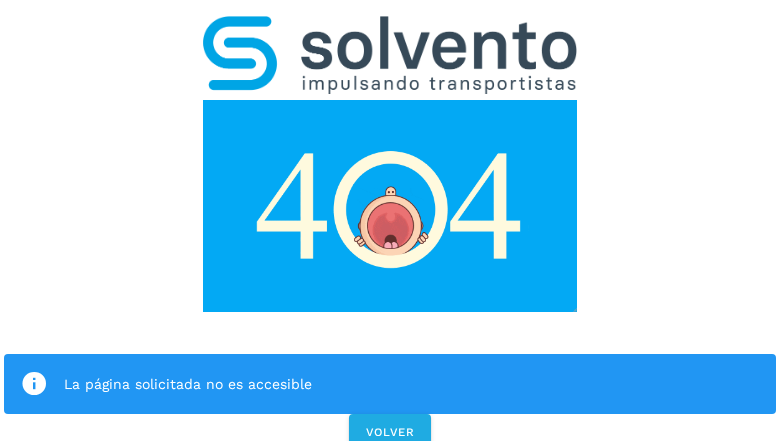 click on "La página solicitada no es accesible" 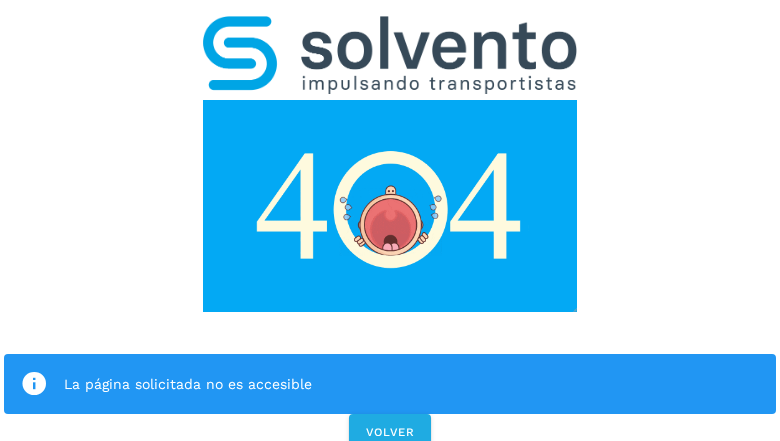 click at bounding box center (34, 384) 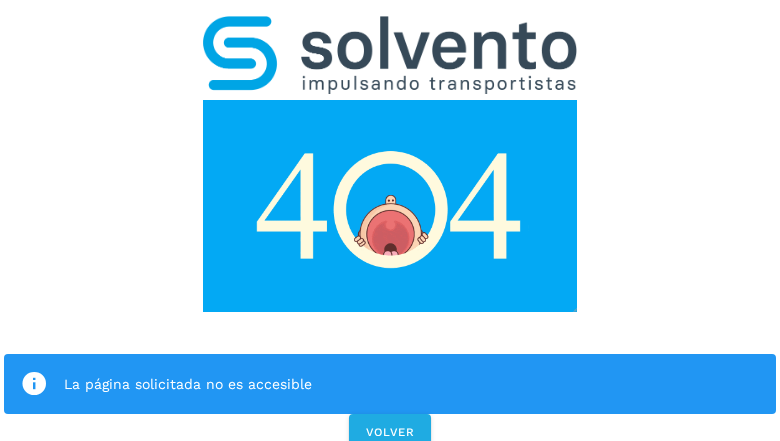 click on "La página solicitada no es accesible" 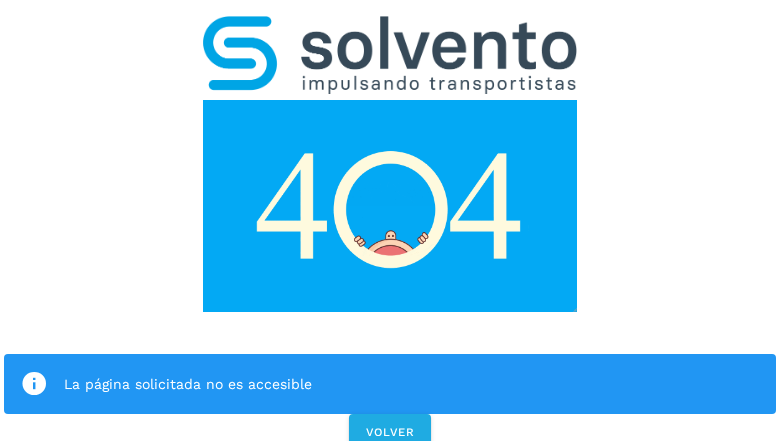 click on "VOLVER" 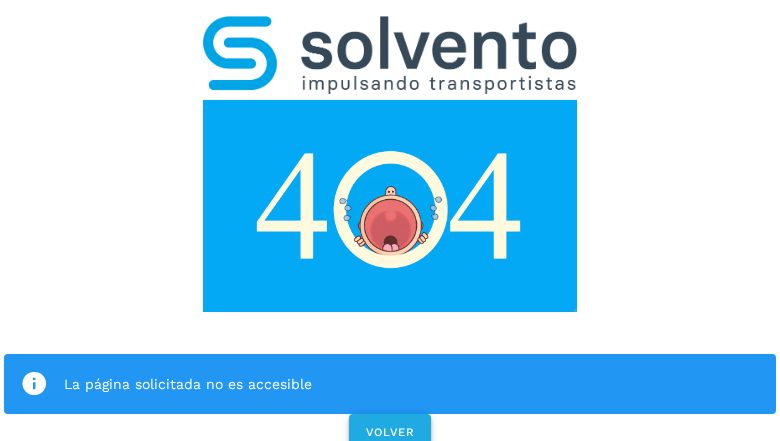 click on "VOLVER" 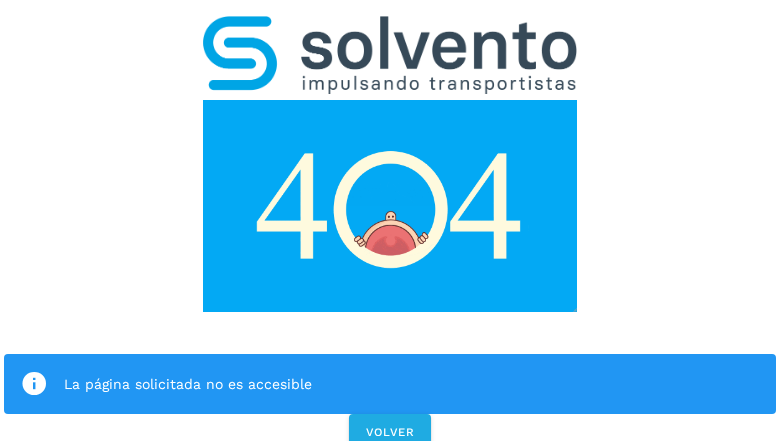 click on "La página solicitada no es accesible  VOLVER" at bounding box center (390, 227) 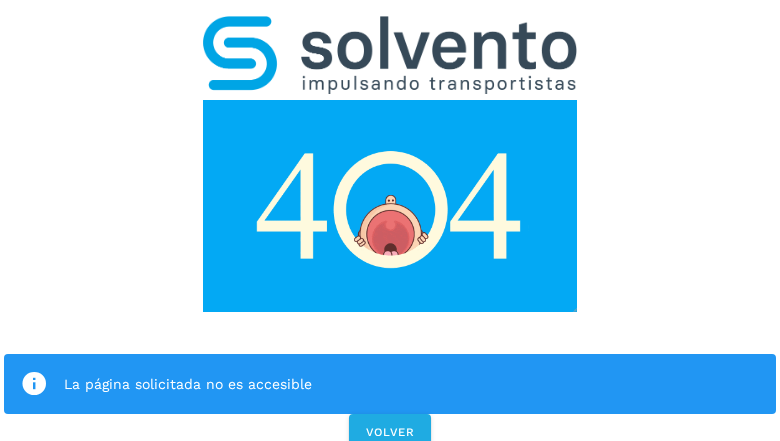click on "La página solicitada no es accesible  VOLVER" at bounding box center (390, 227) 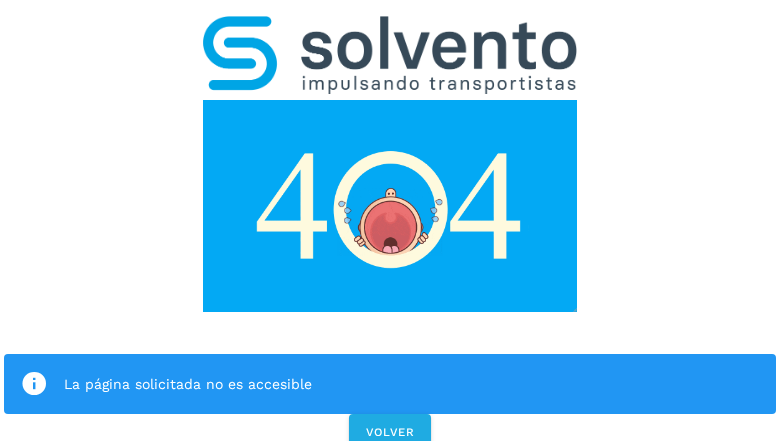 click on "La página solicitada no es accesible  VOLVER" at bounding box center (390, 227) 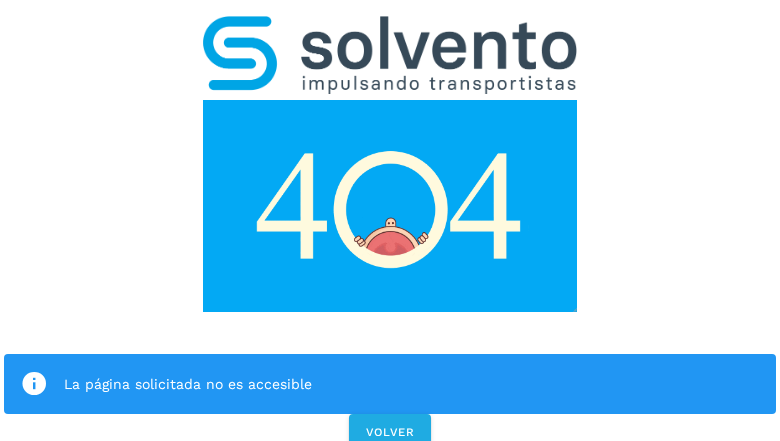 click on "La página solicitada no es accesible  VOLVER" at bounding box center (390, 227) 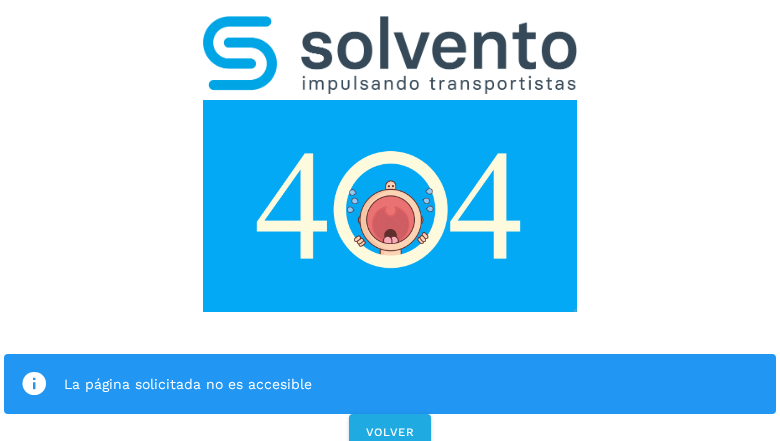 click on "La página solicitada no es accesible  VOLVER" at bounding box center [390, 227] 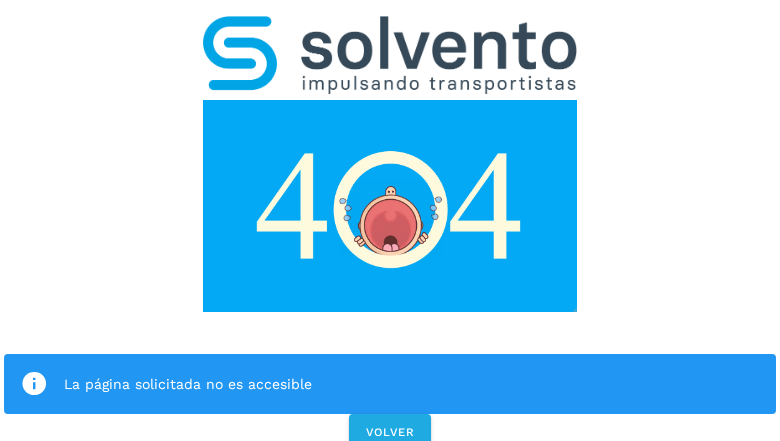 click on "La página solicitada no es accesible" at bounding box center (390, 384) 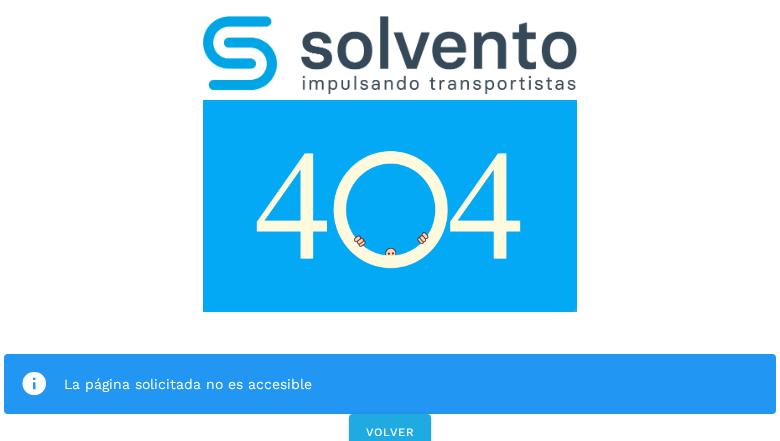 click at bounding box center [390, 206] 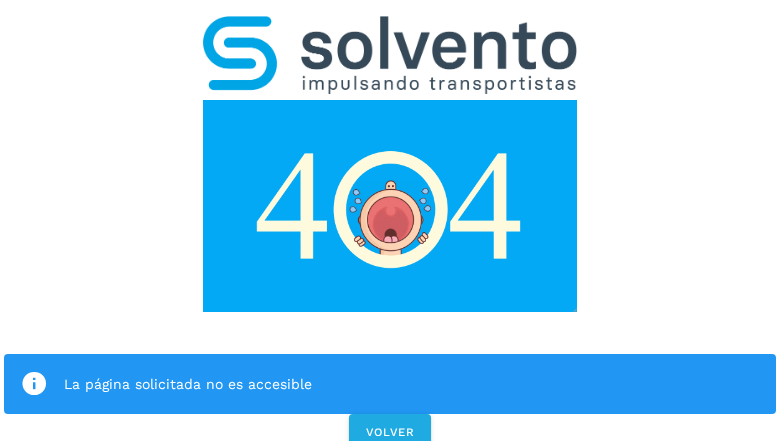 click at bounding box center (390, 206) 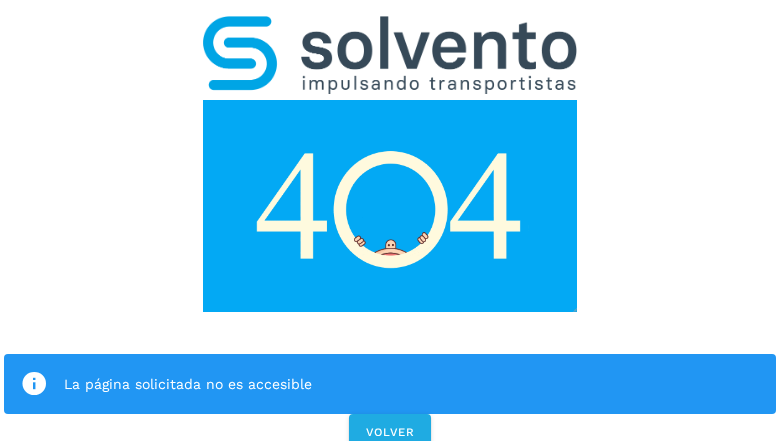 click at bounding box center [390, 55] 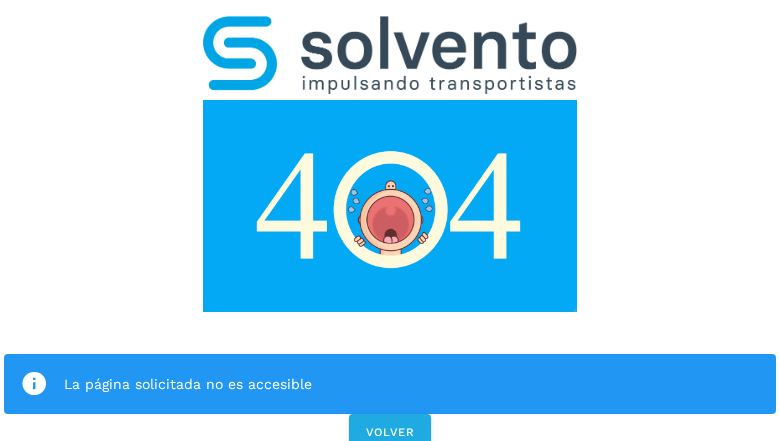 click at bounding box center (390, 206) 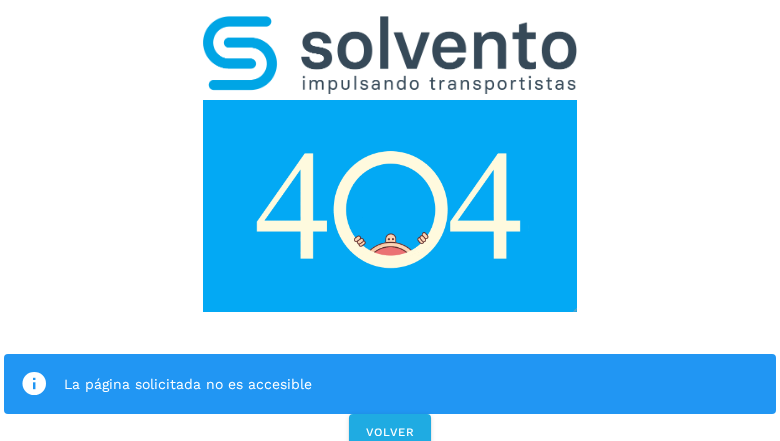 click on "La página solicitada no es accesible" 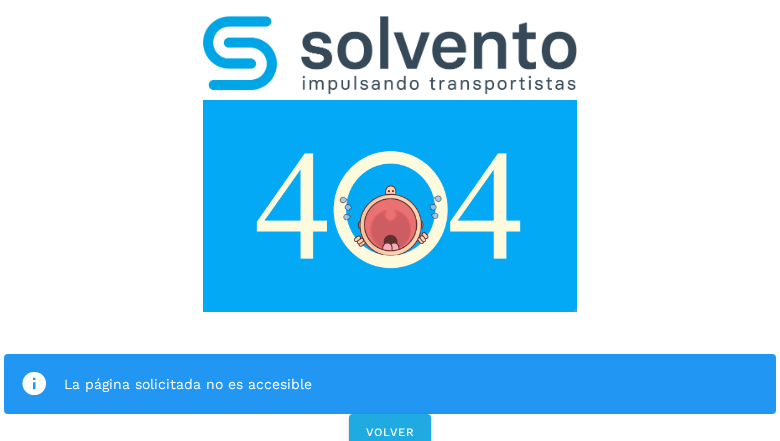 click on "La página solicitada no es accesible" 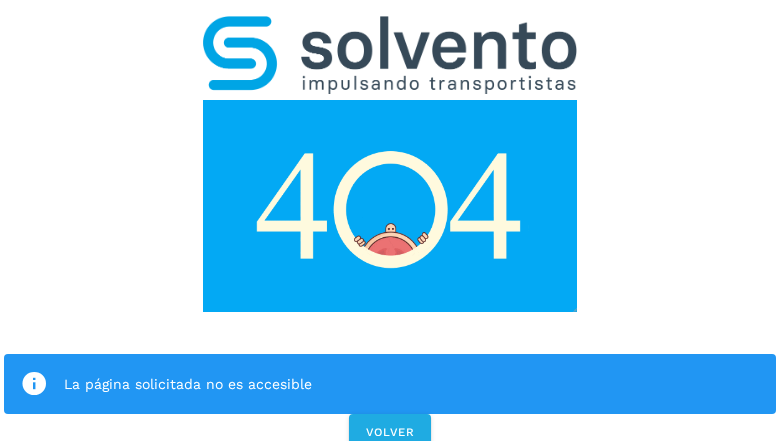 click at bounding box center [34, 384] 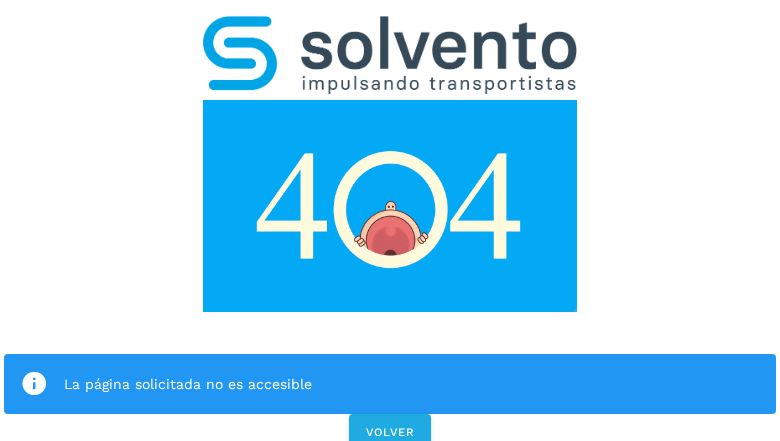 click on "La página solicitada no es accesible" 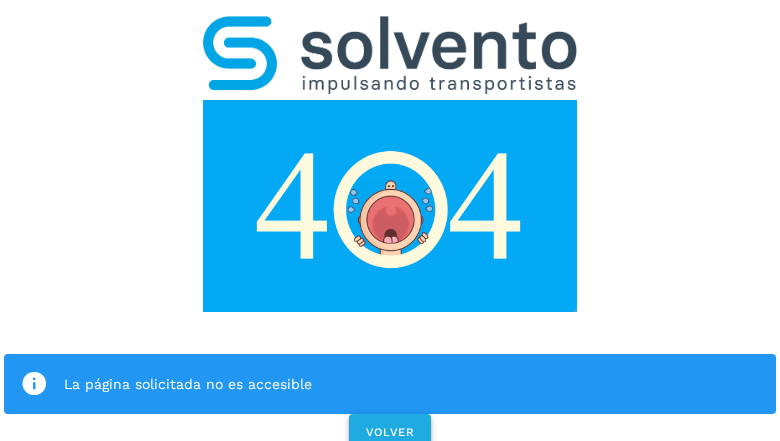 click on "VOLVER" 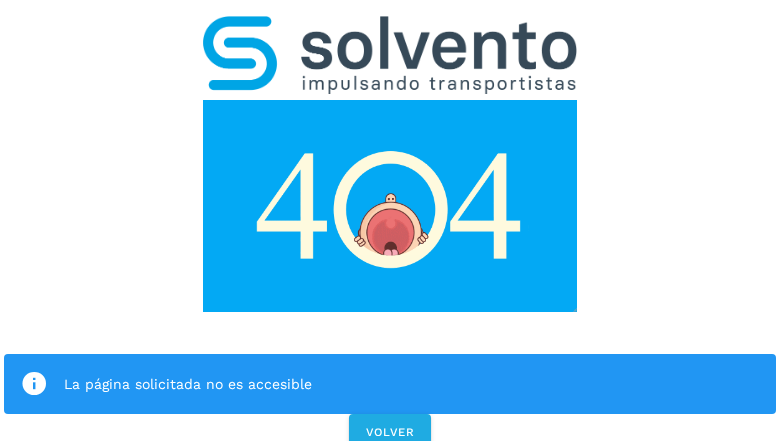scroll, scrollTop: 0, scrollLeft: 0, axis: both 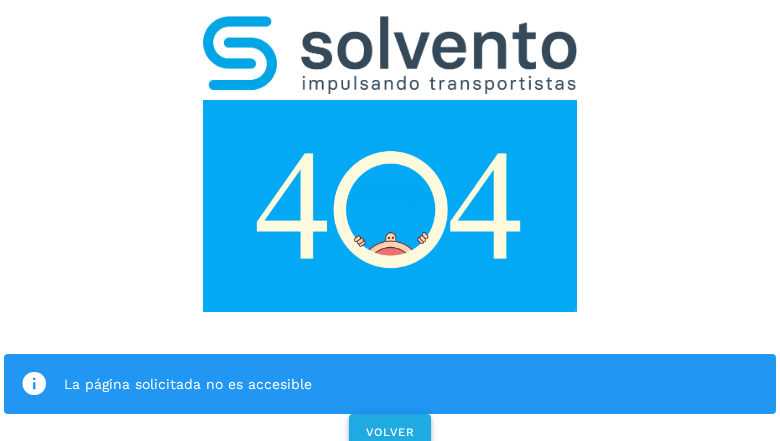 click on "VOLVER" 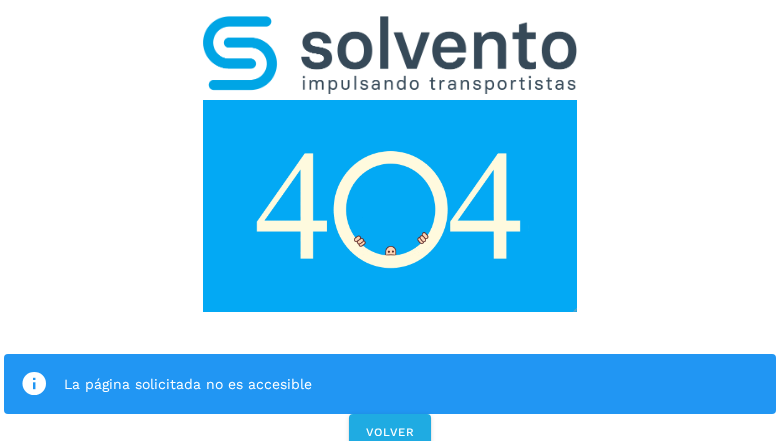 click on "La página solicitada no es accesible  VOLVER" at bounding box center (390, 227) 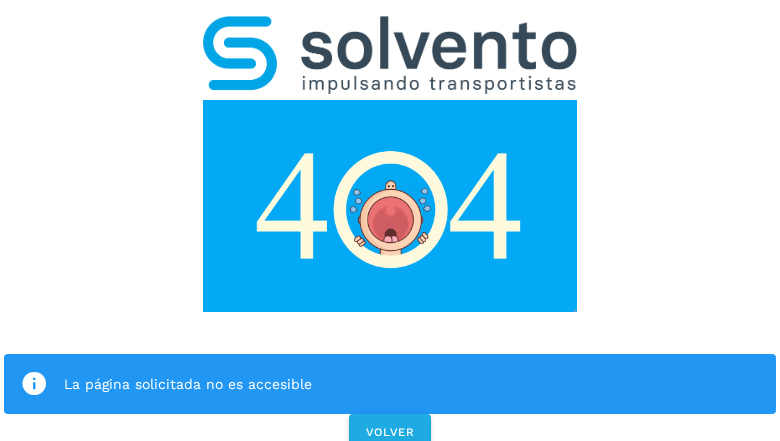 click on "La página solicitada no es accesible  VOLVER" at bounding box center (390, 227) 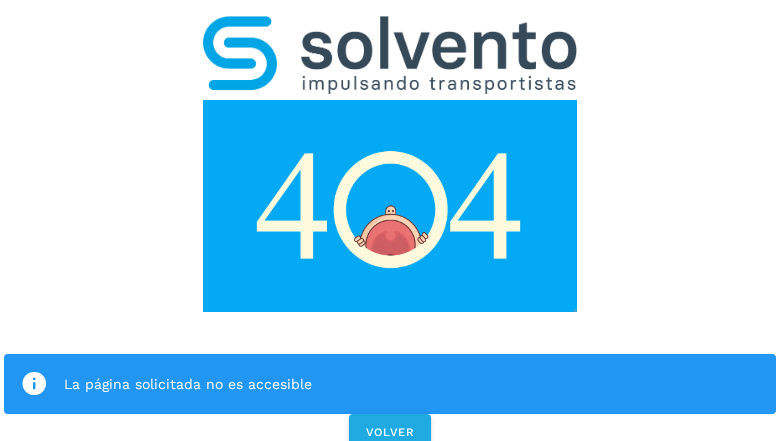 click on "La página solicitada no es accesible  VOLVER" at bounding box center (390, 227) 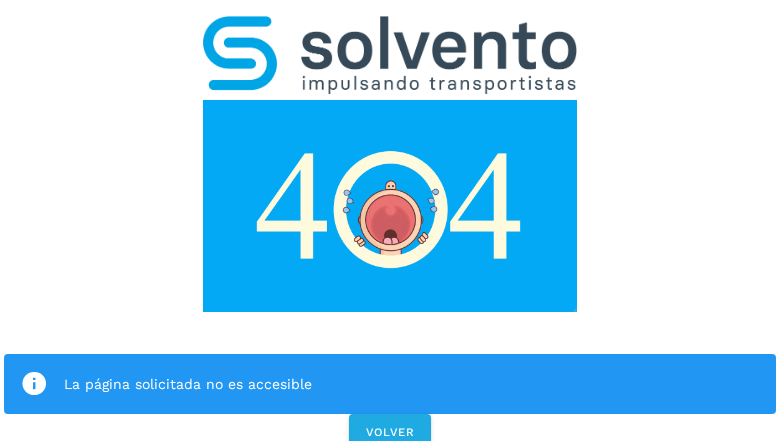 click on "La página solicitada no es accesible  VOLVER" at bounding box center [390, 227] 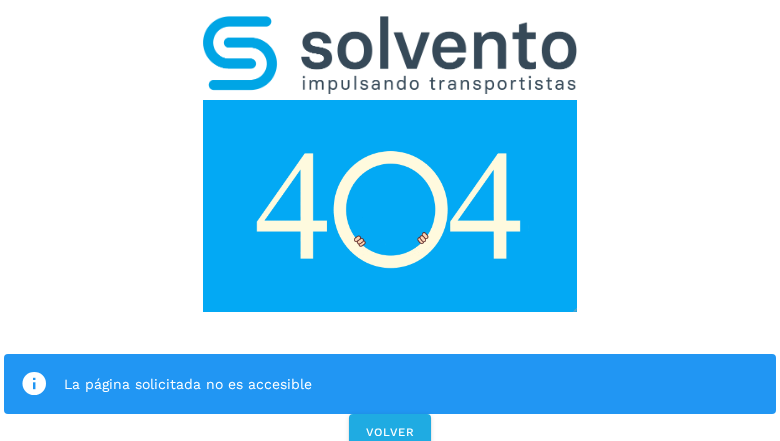 click on "La página solicitada no es accesible  VOLVER" at bounding box center [390, 227] 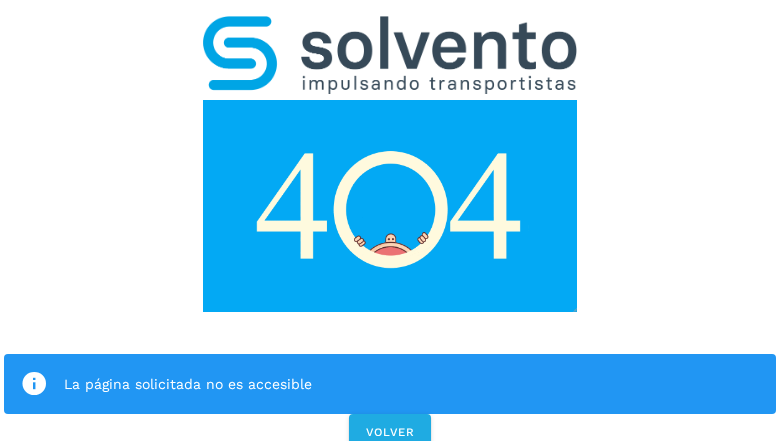 click on "La página solicitada no es accesible" at bounding box center [390, 384] 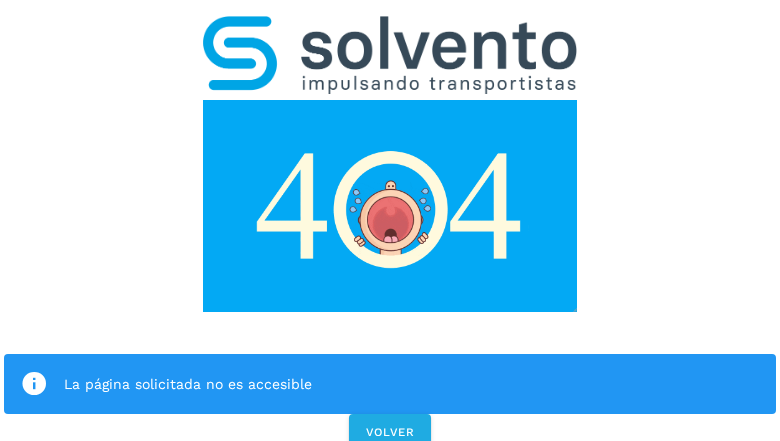 click at bounding box center (390, 206) 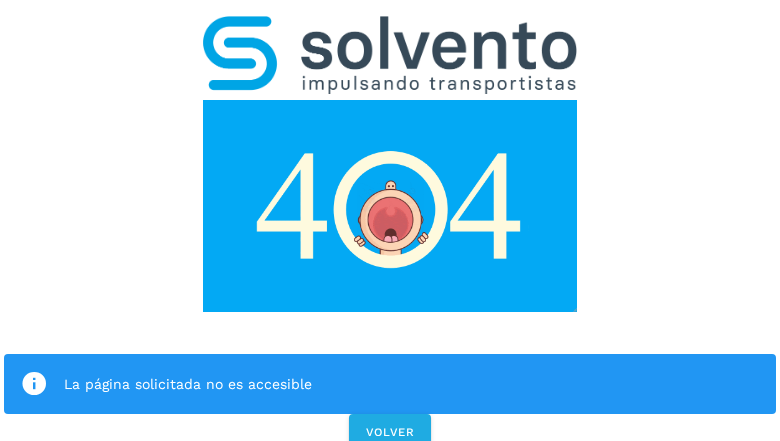 click at bounding box center [390, 206] 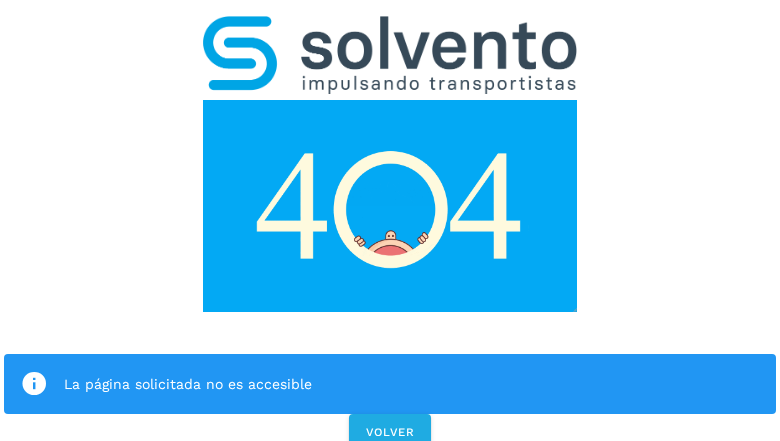 click at bounding box center (390, 55) 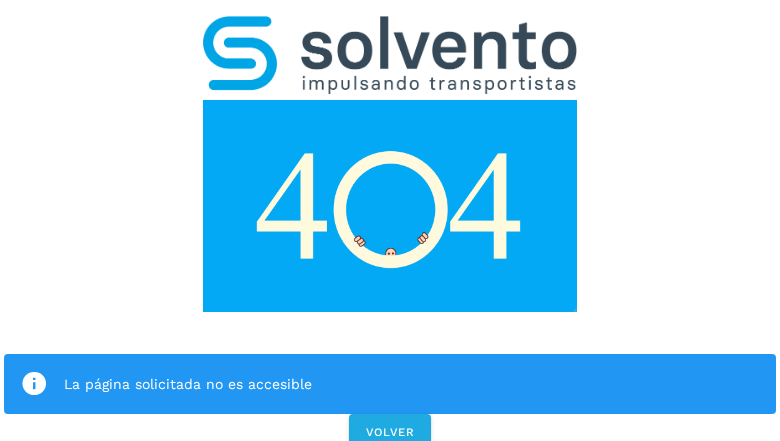 click at bounding box center (390, 206) 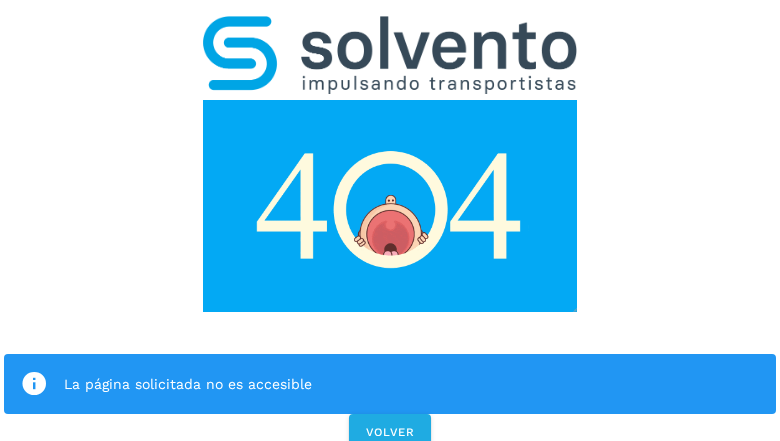 click on "La página solicitada no es accesible" 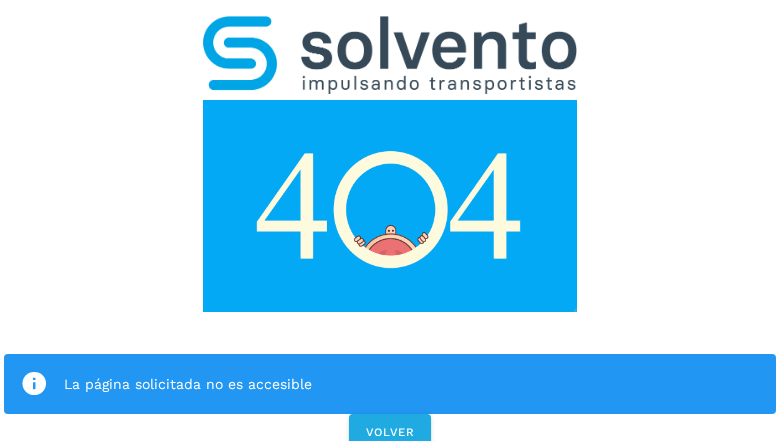click on "La página solicitada no es accesible" 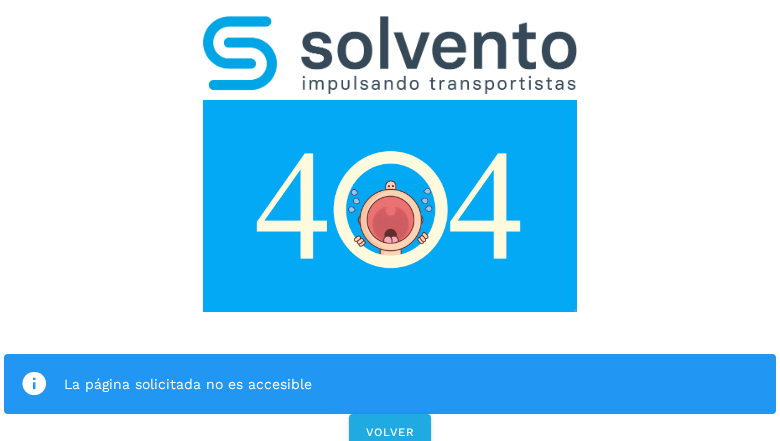 click at bounding box center [34, 384] 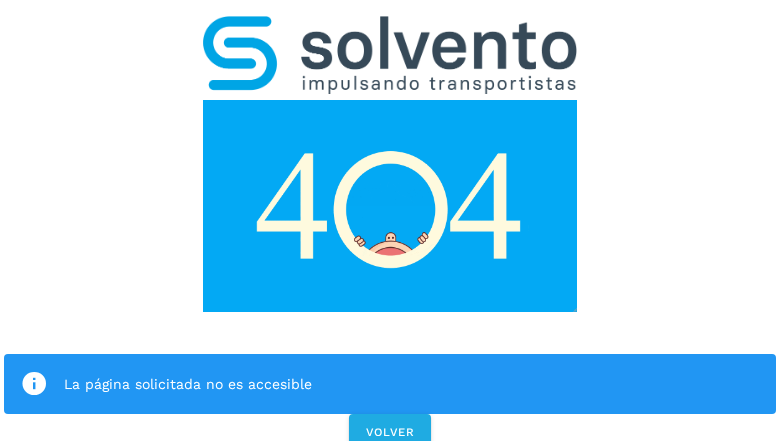 click on "La página solicitada no es accesible" 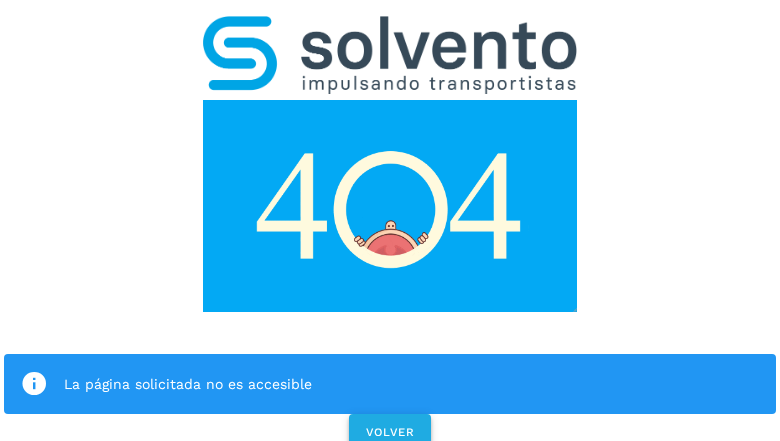 click on "VOLVER" 